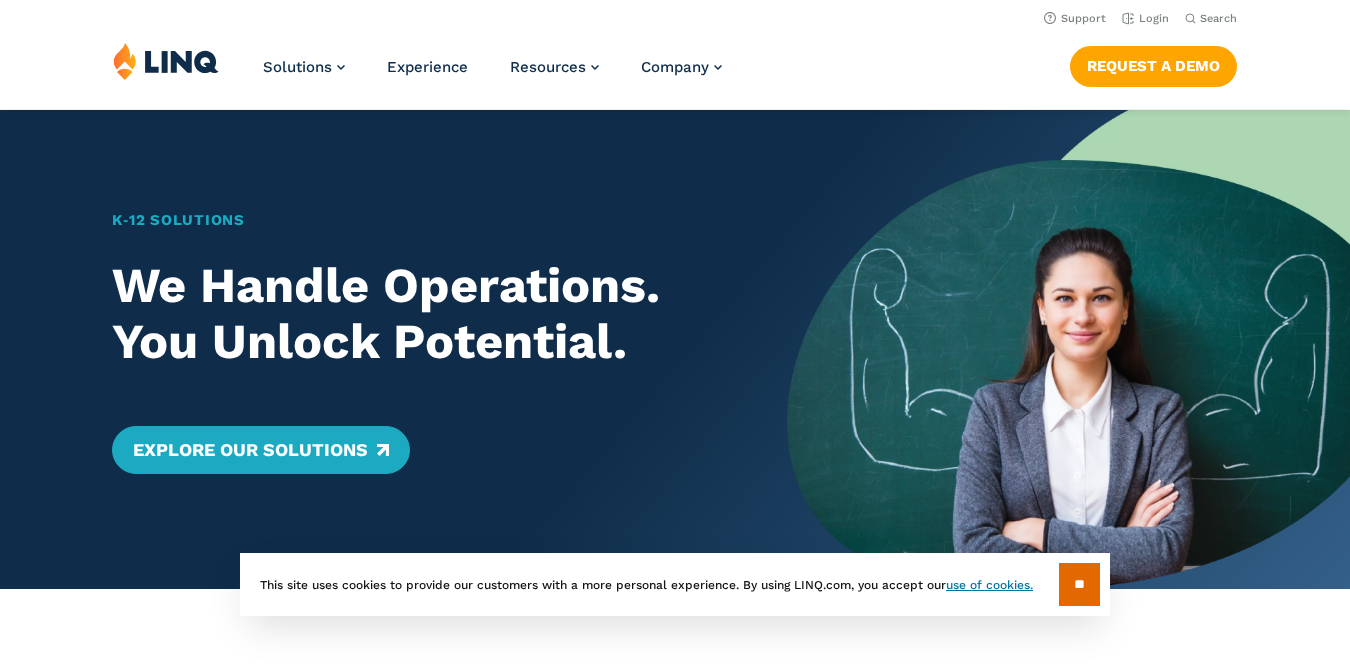 scroll, scrollTop: 0, scrollLeft: 0, axis: both 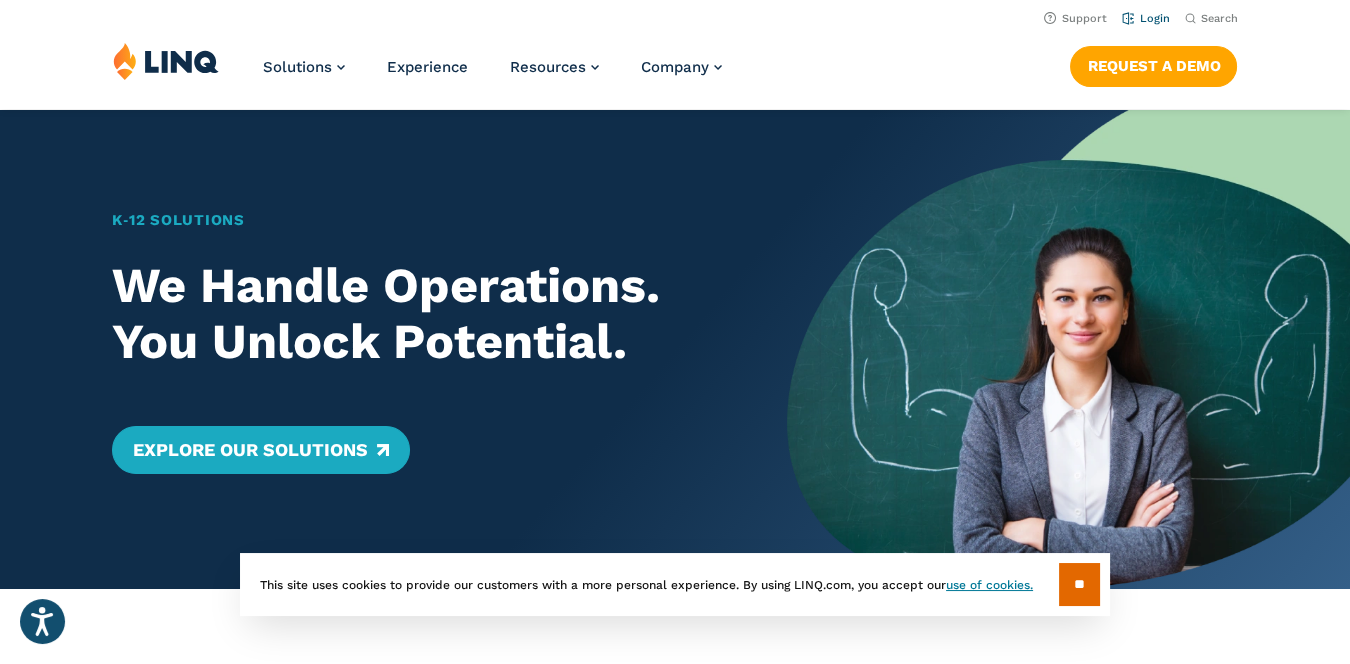 click on "Login" at bounding box center [1145, 18] 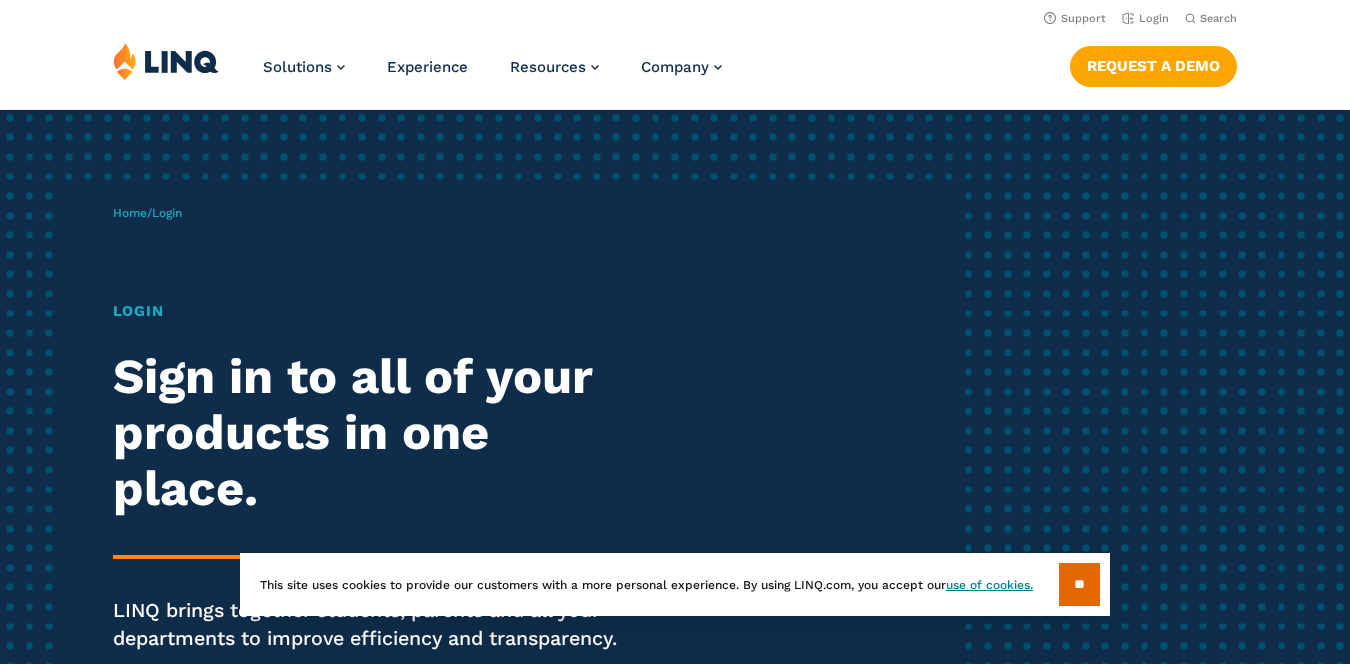 scroll, scrollTop: 0, scrollLeft: 0, axis: both 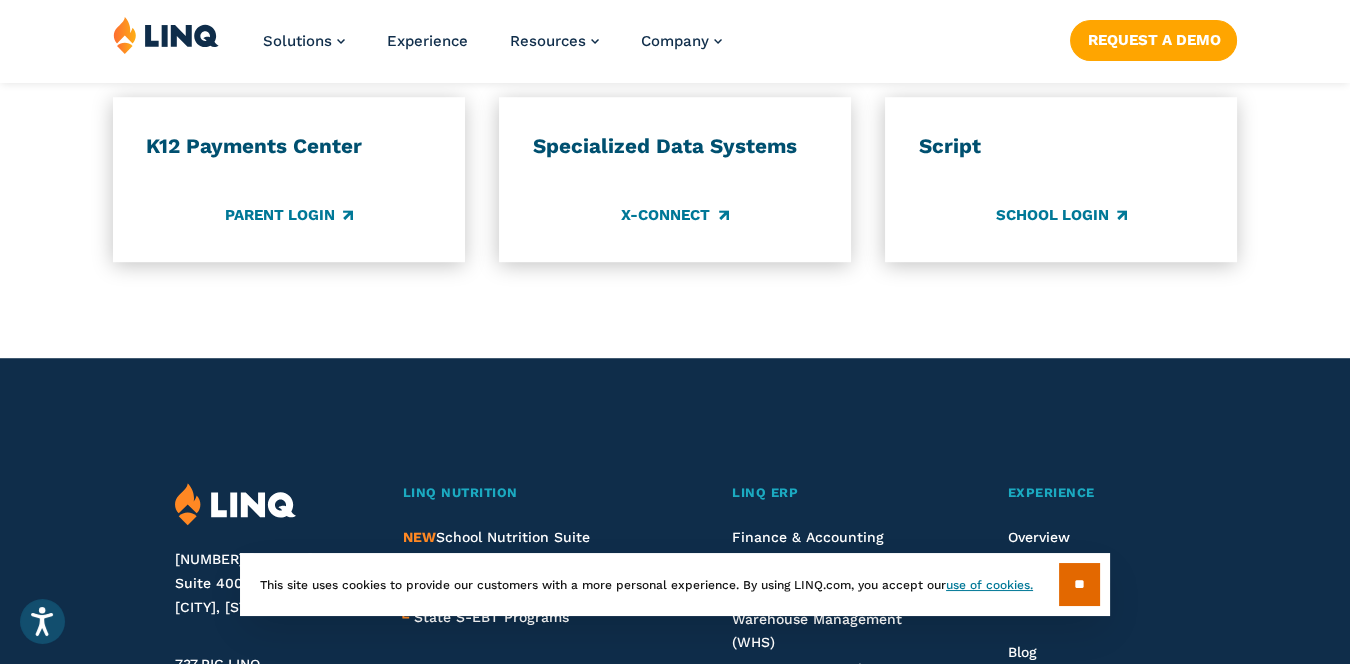 click on "Support Login" at bounding box center (288, -506) 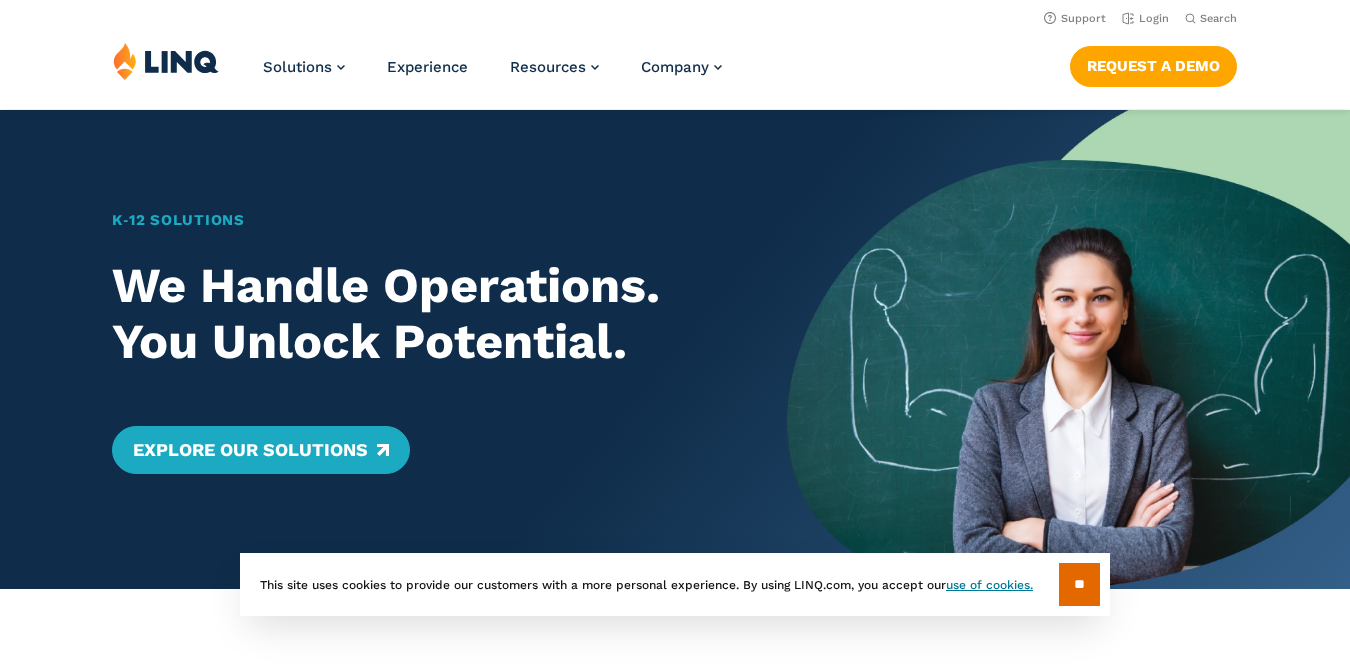 scroll, scrollTop: 0, scrollLeft: 0, axis: both 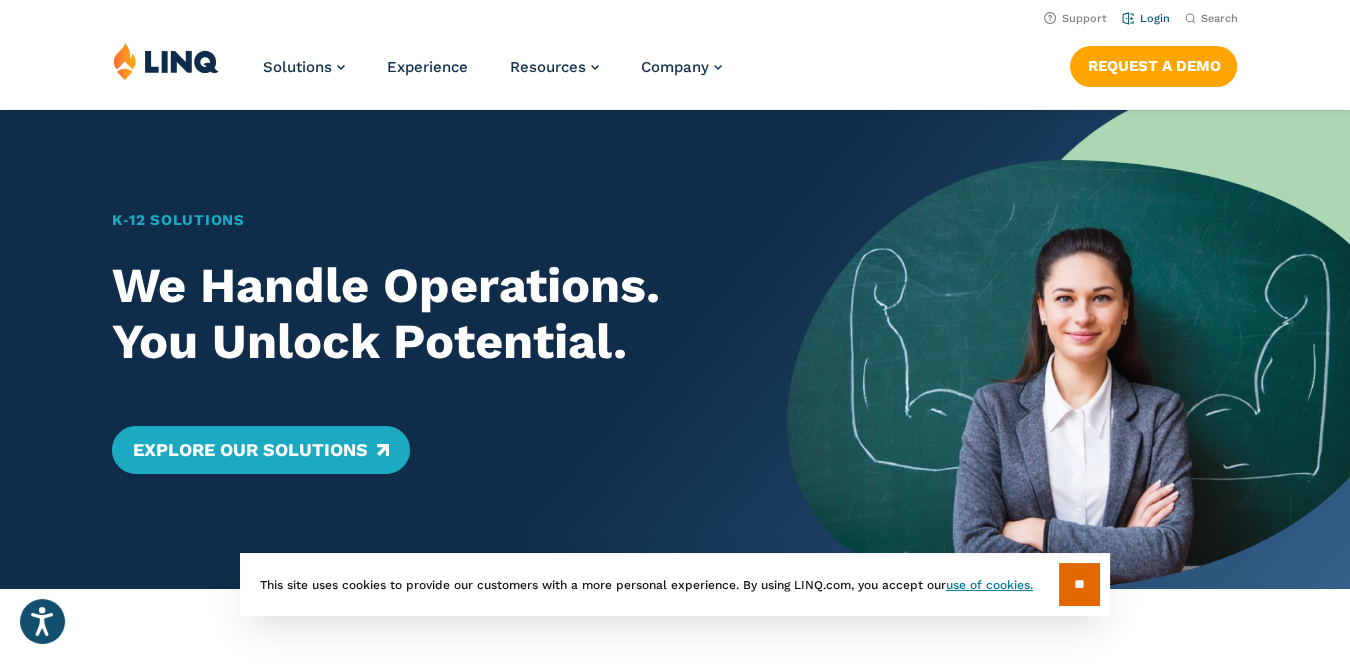 click on "Login" at bounding box center [1145, 18] 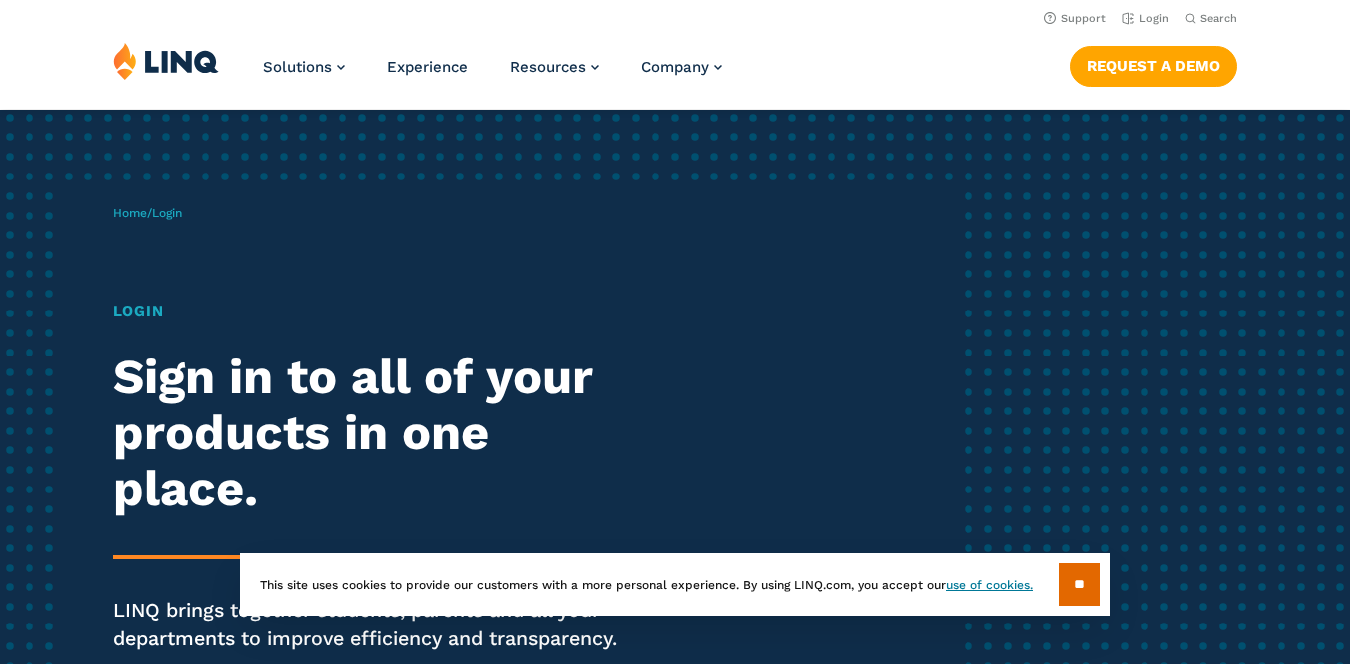 scroll, scrollTop: 0, scrollLeft: 0, axis: both 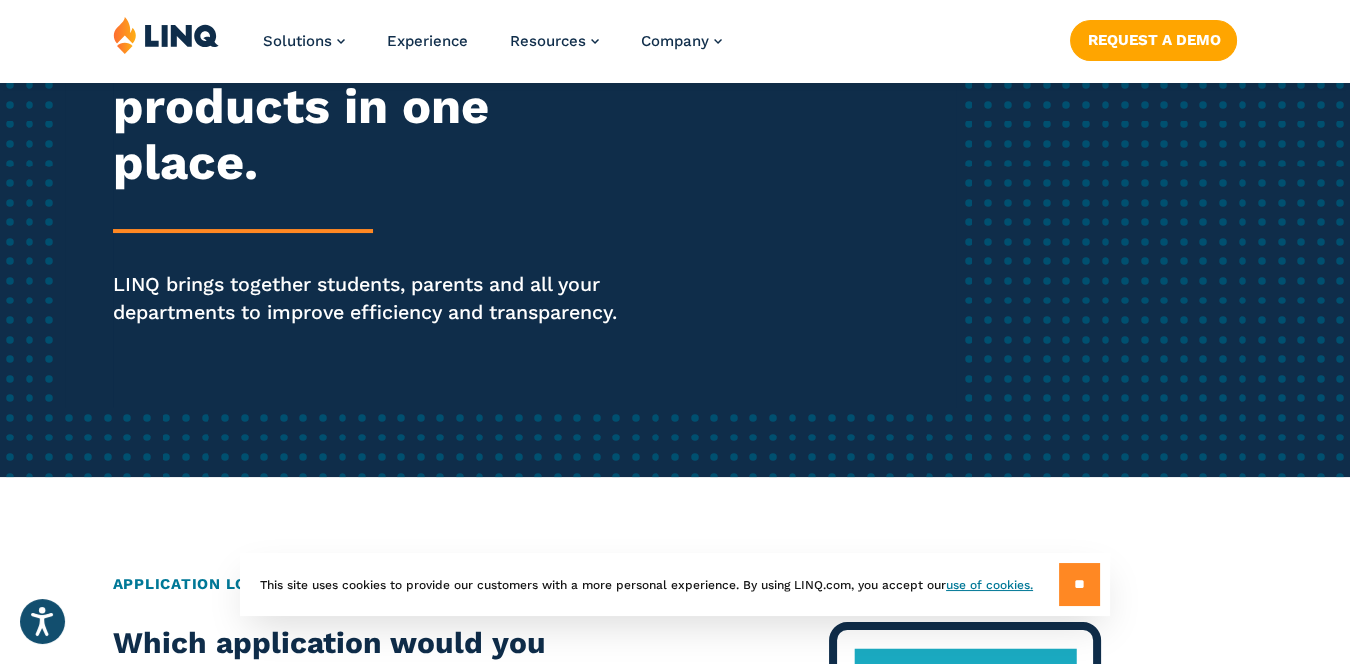 click on "**" at bounding box center (1079, 584) 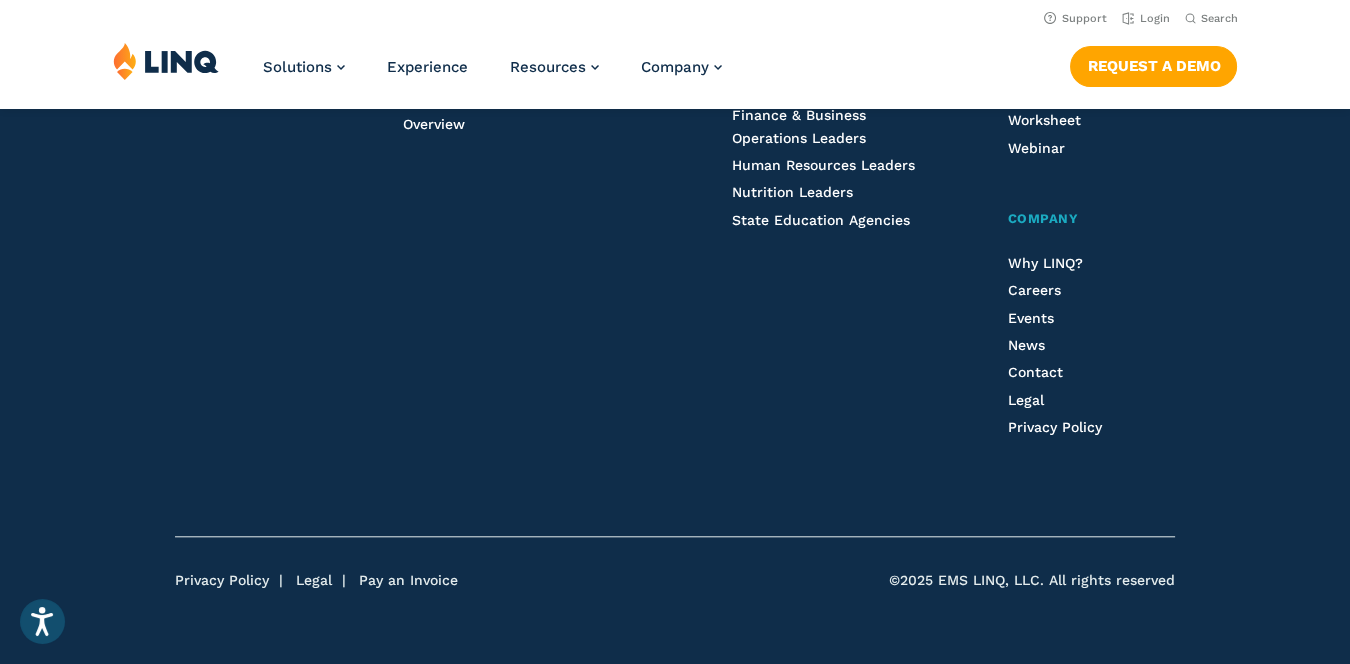 scroll, scrollTop: 3728, scrollLeft: 0, axis: vertical 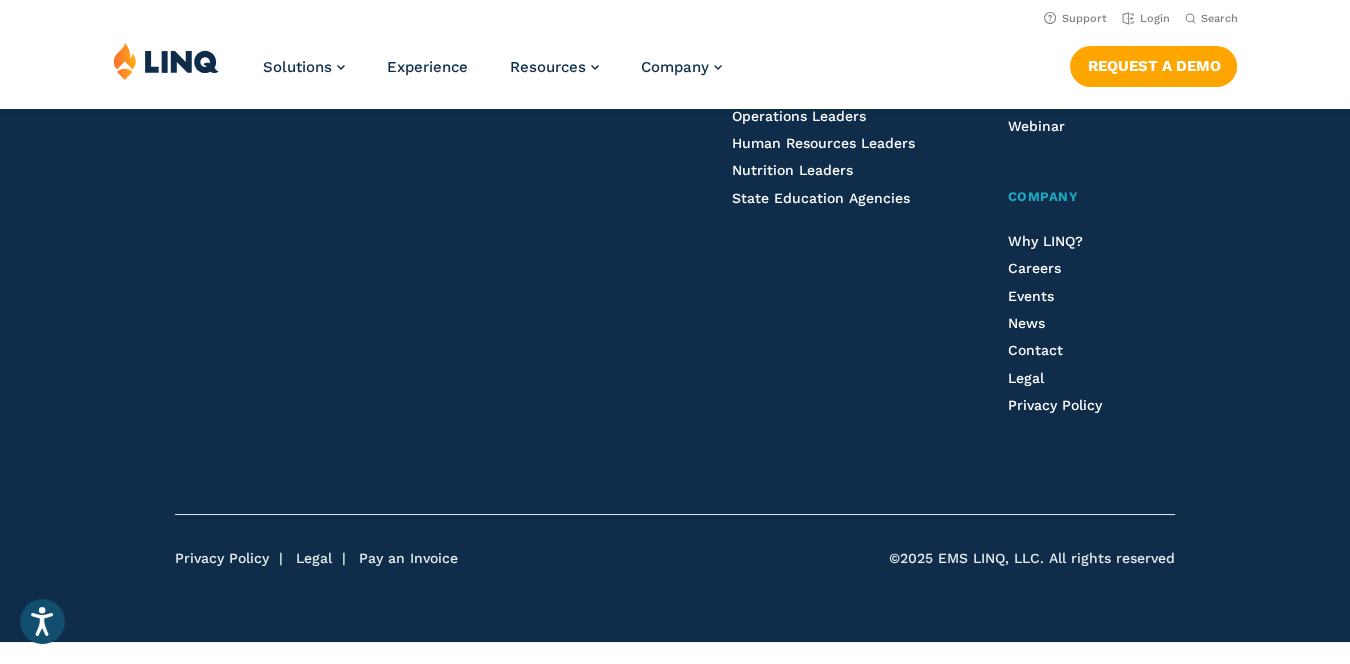 click on "LINQ Nutrition" at bounding box center [459, -254] 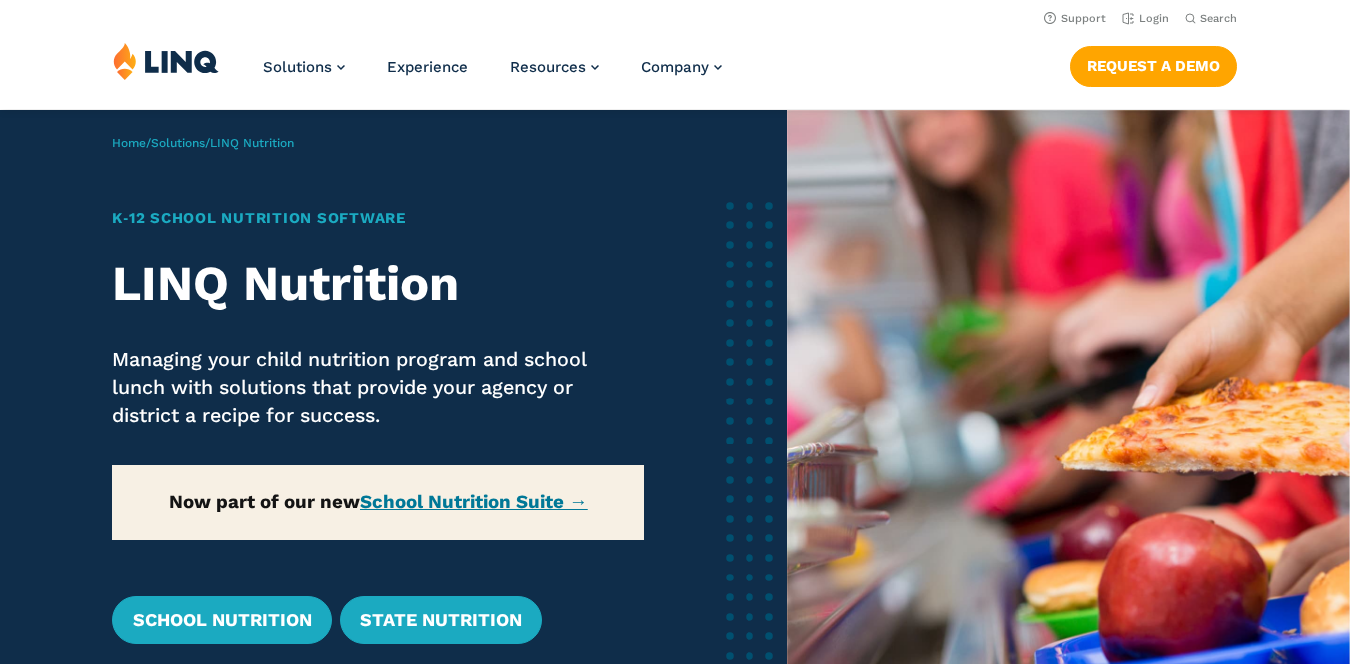 scroll, scrollTop: 0, scrollLeft: 0, axis: both 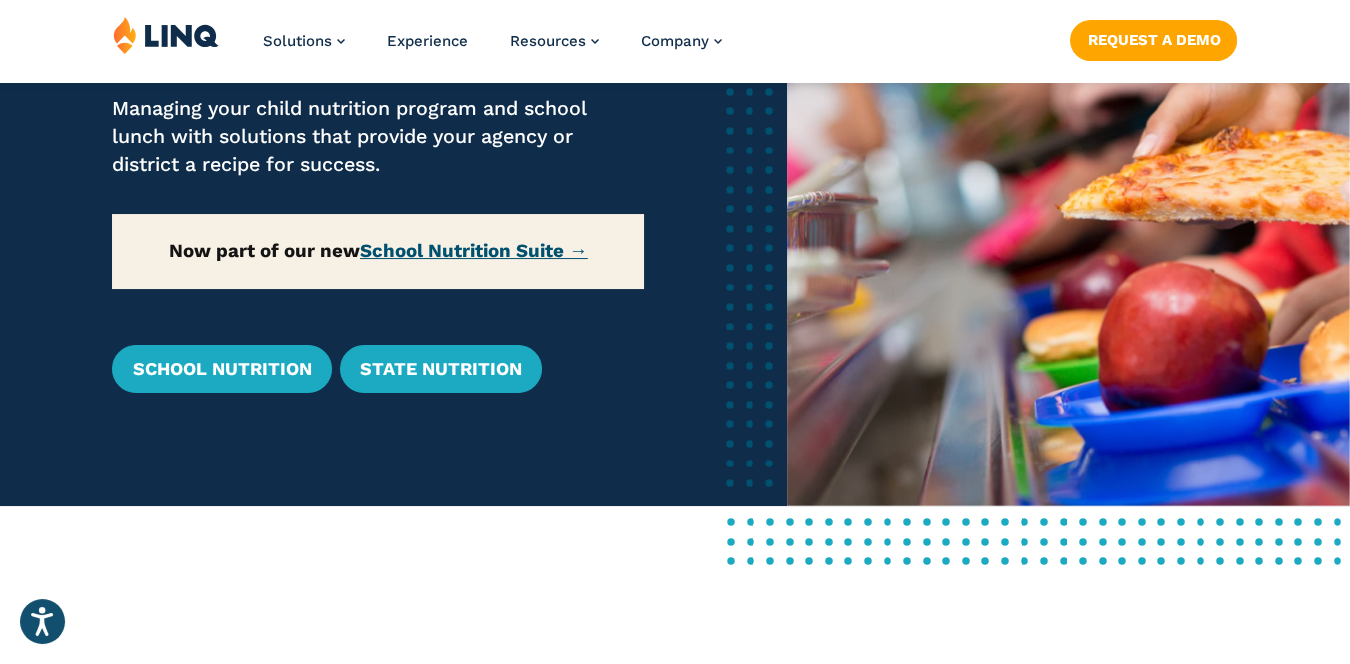 click on "School Nutrition Suite →" at bounding box center [474, 251] 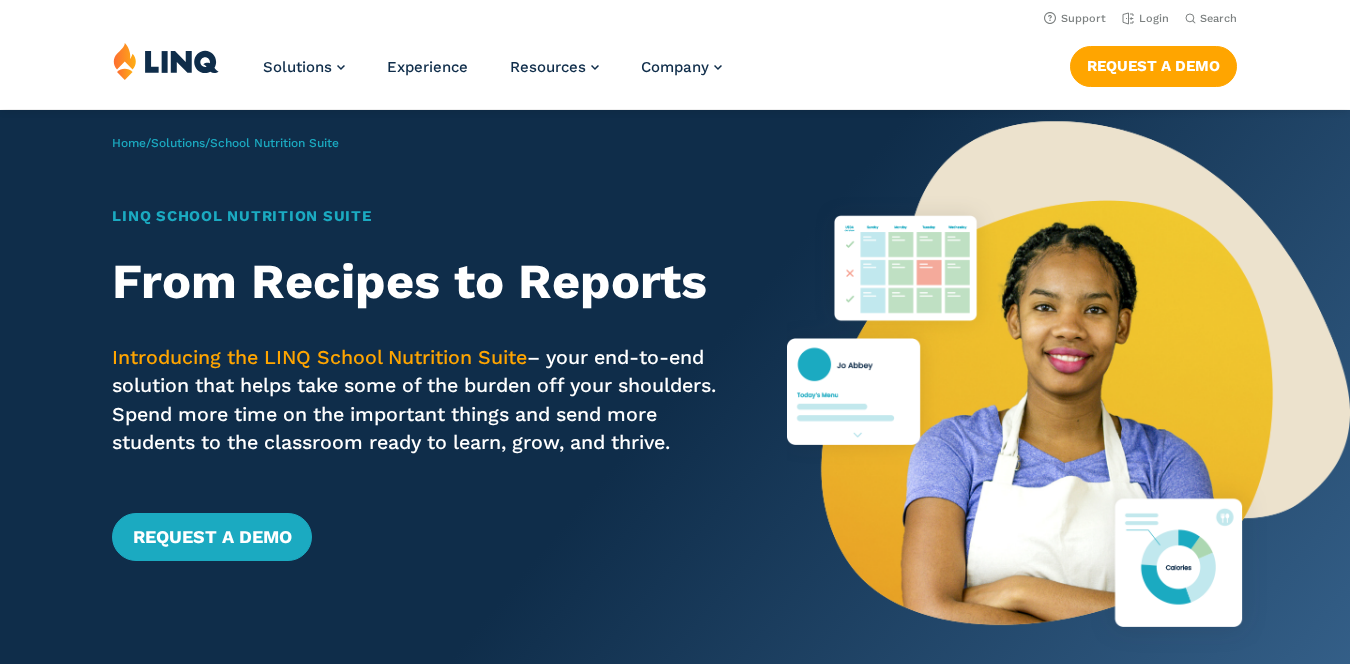 scroll, scrollTop: 0, scrollLeft: 0, axis: both 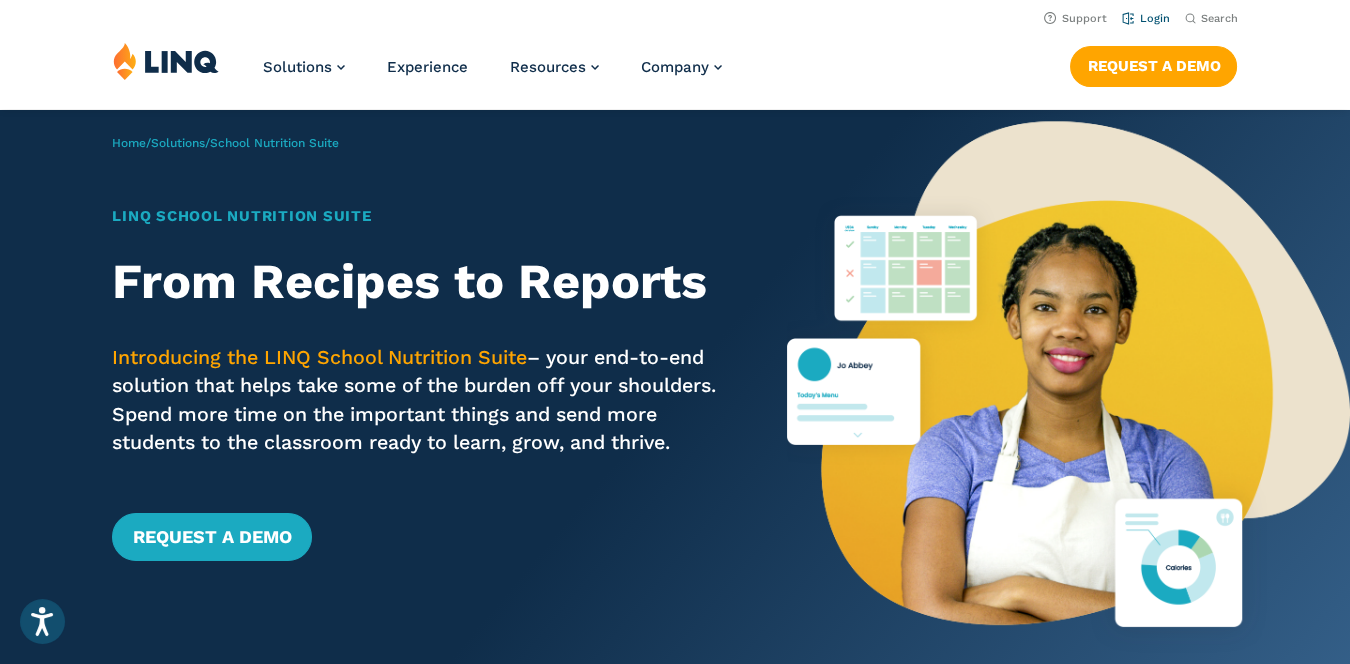 click on "Login" at bounding box center (1145, 18) 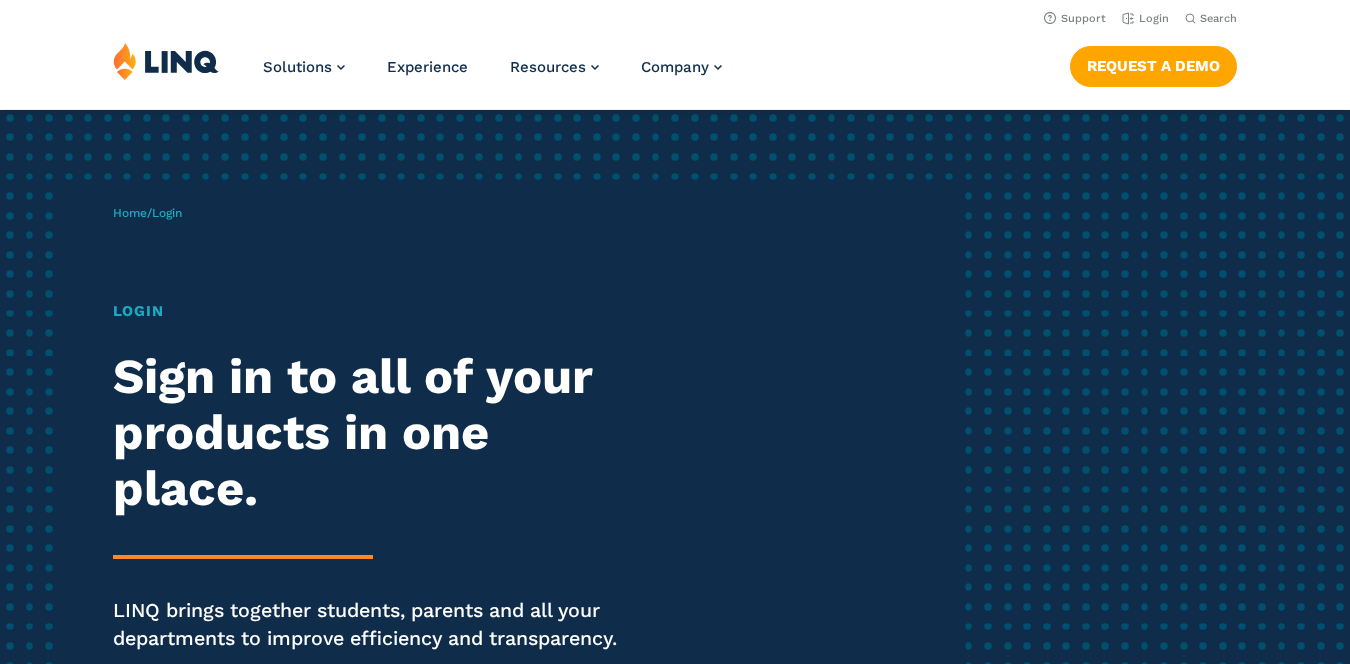 scroll, scrollTop: 0, scrollLeft: 0, axis: both 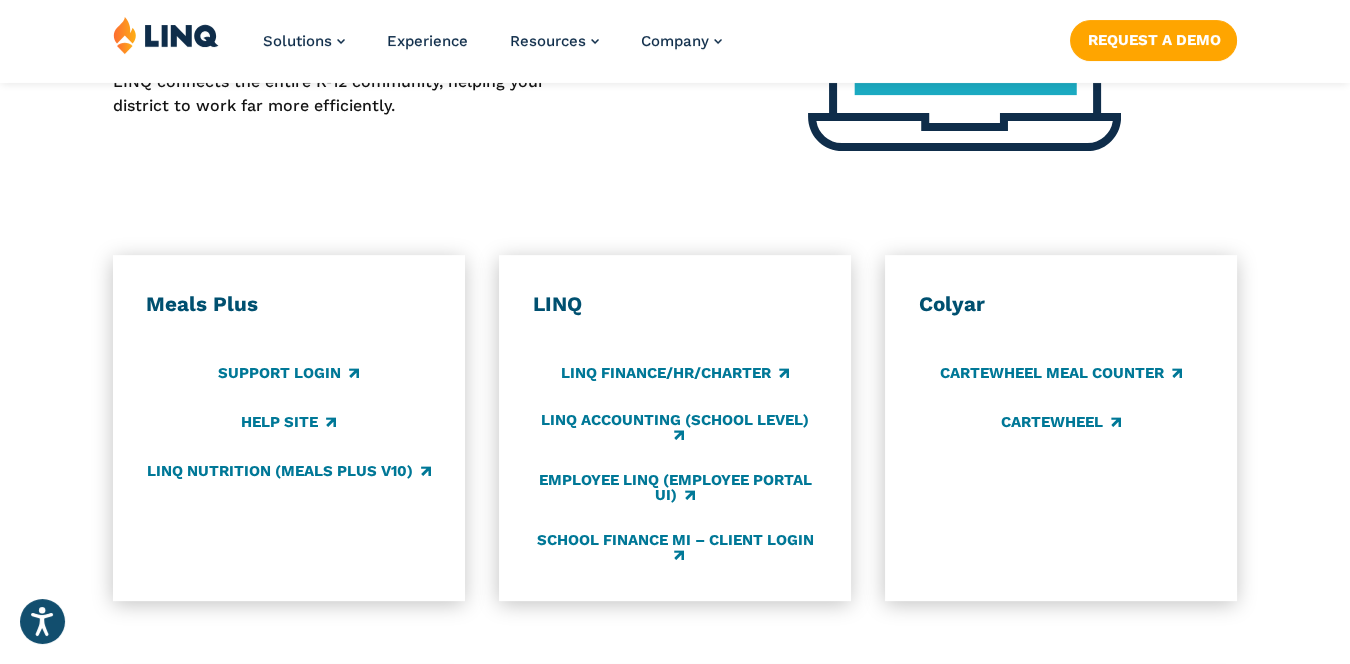 click on "Application Login" at bounding box center (675, -79) 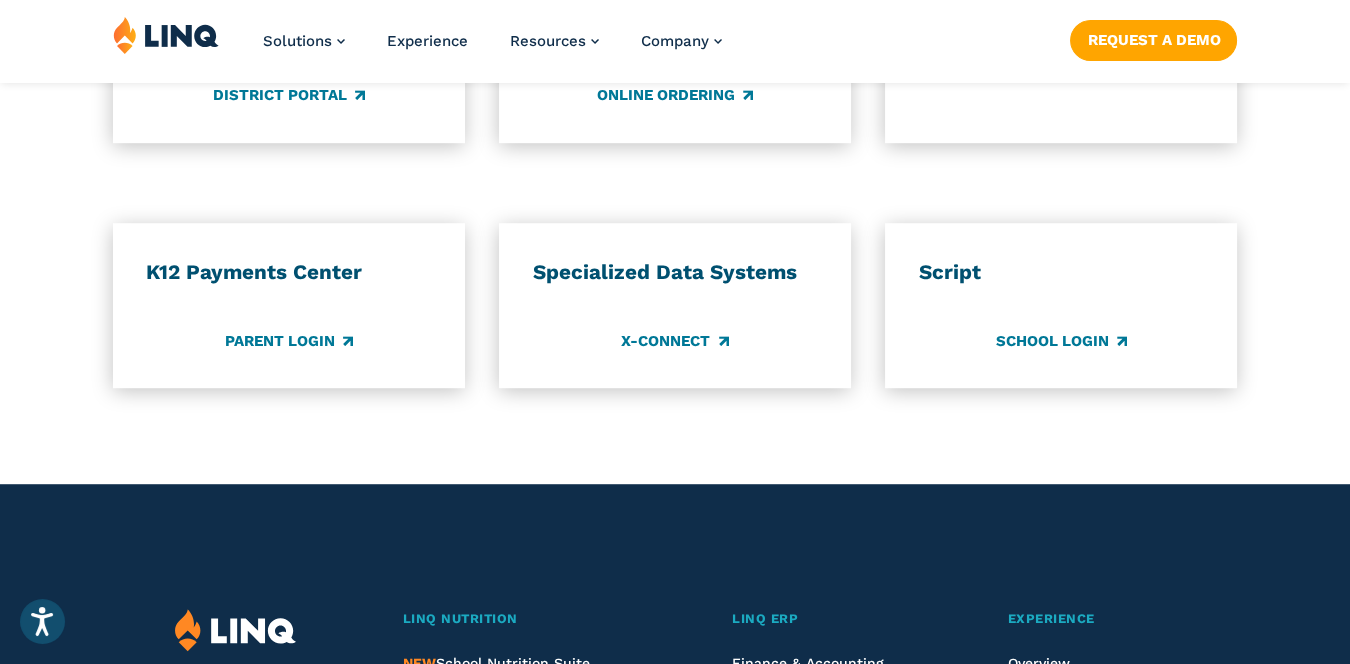scroll, scrollTop: 1775, scrollLeft: 0, axis: vertical 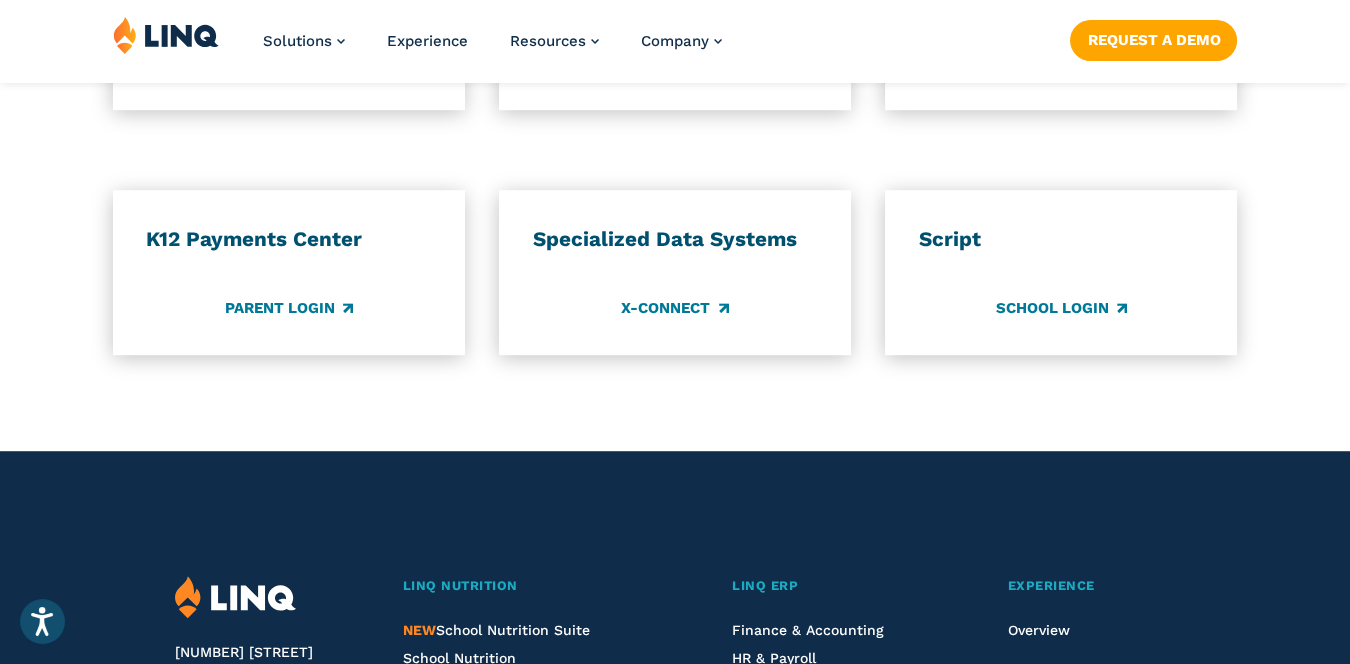 click on "Support Login" at bounding box center (288, -413) 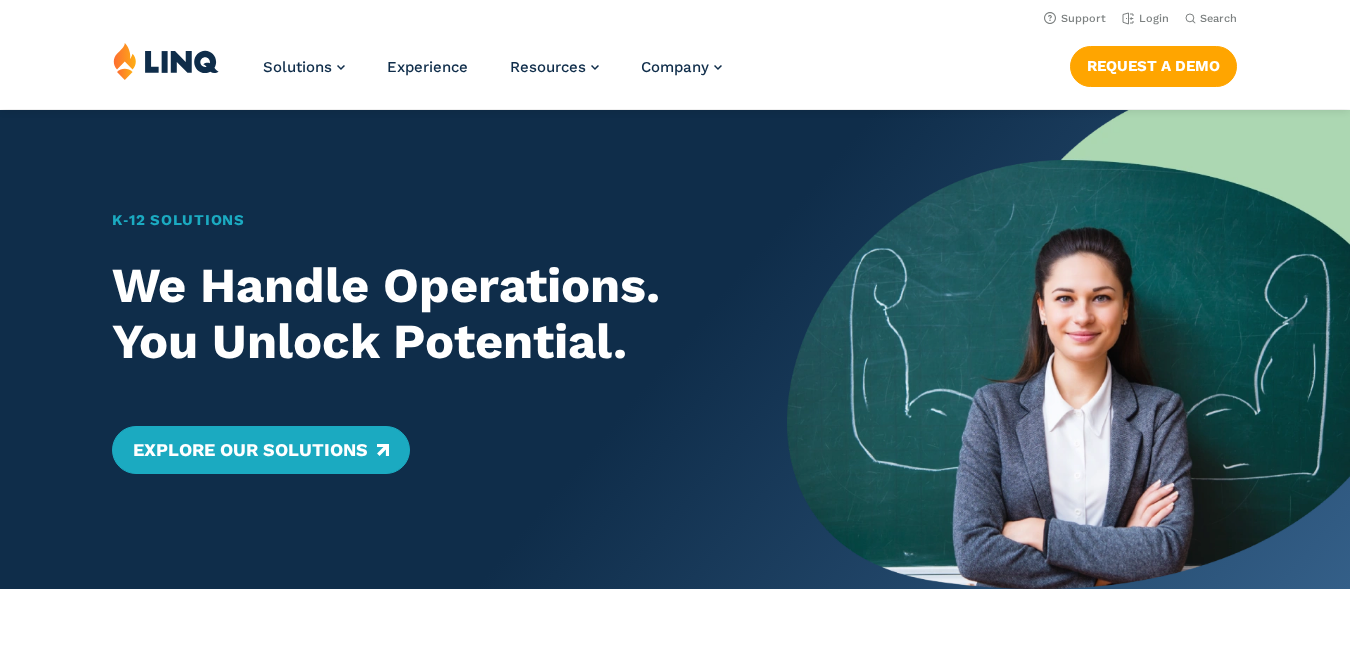 scroll, scrollTop: 0, scrollLeft: 0, axis: both 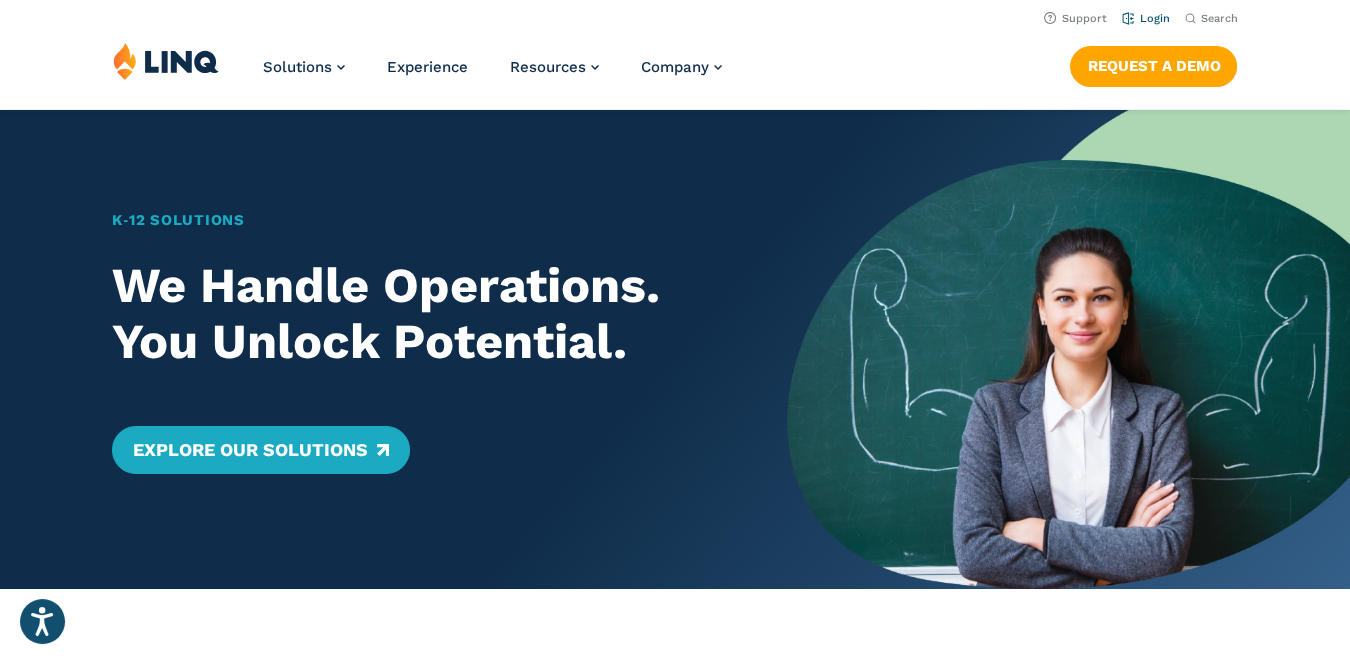 click on "Login" at bounding box center (1145, 18) 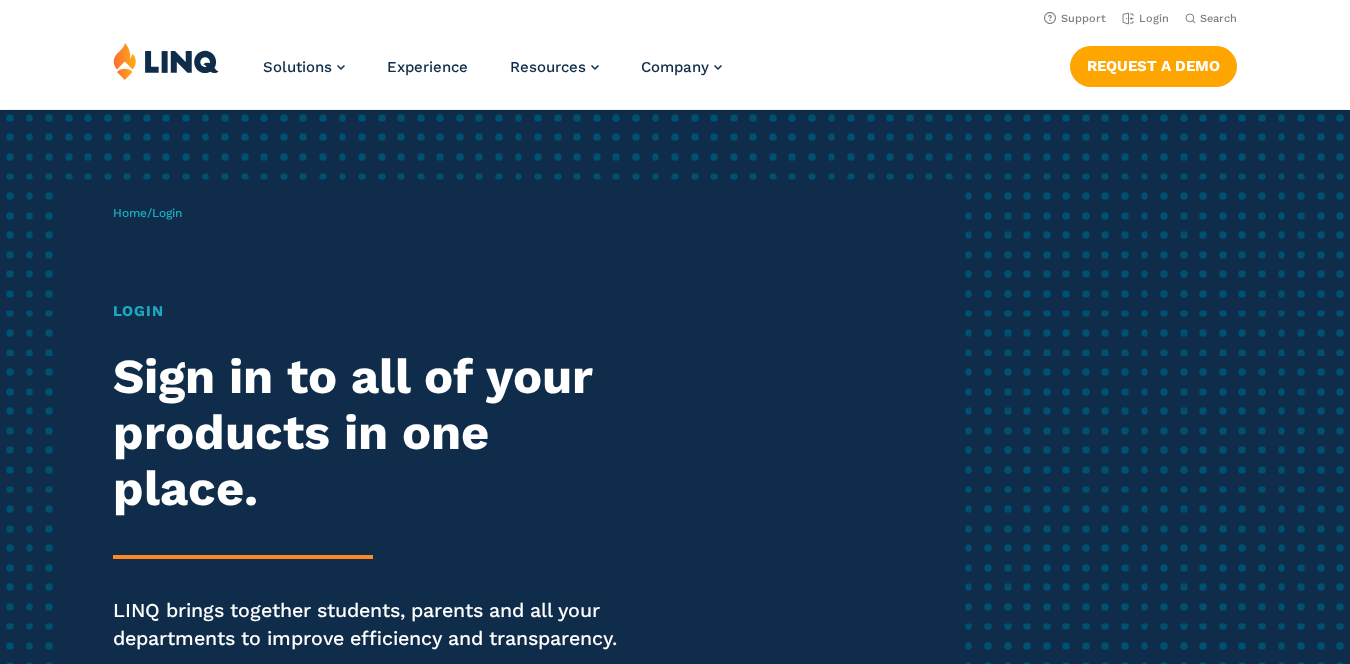 scroll, scrollTop: 0, scrollLeft: 0, axis: both 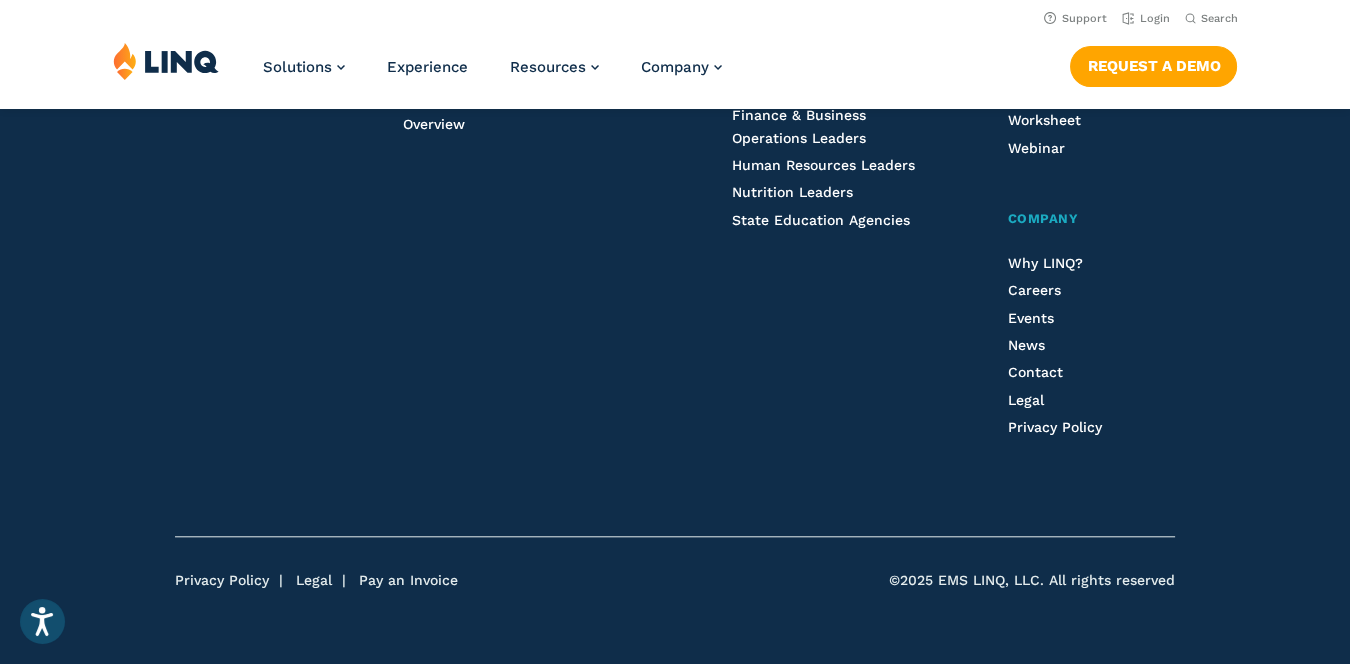 click on "Parent Login" at bounding box center (288, -509) 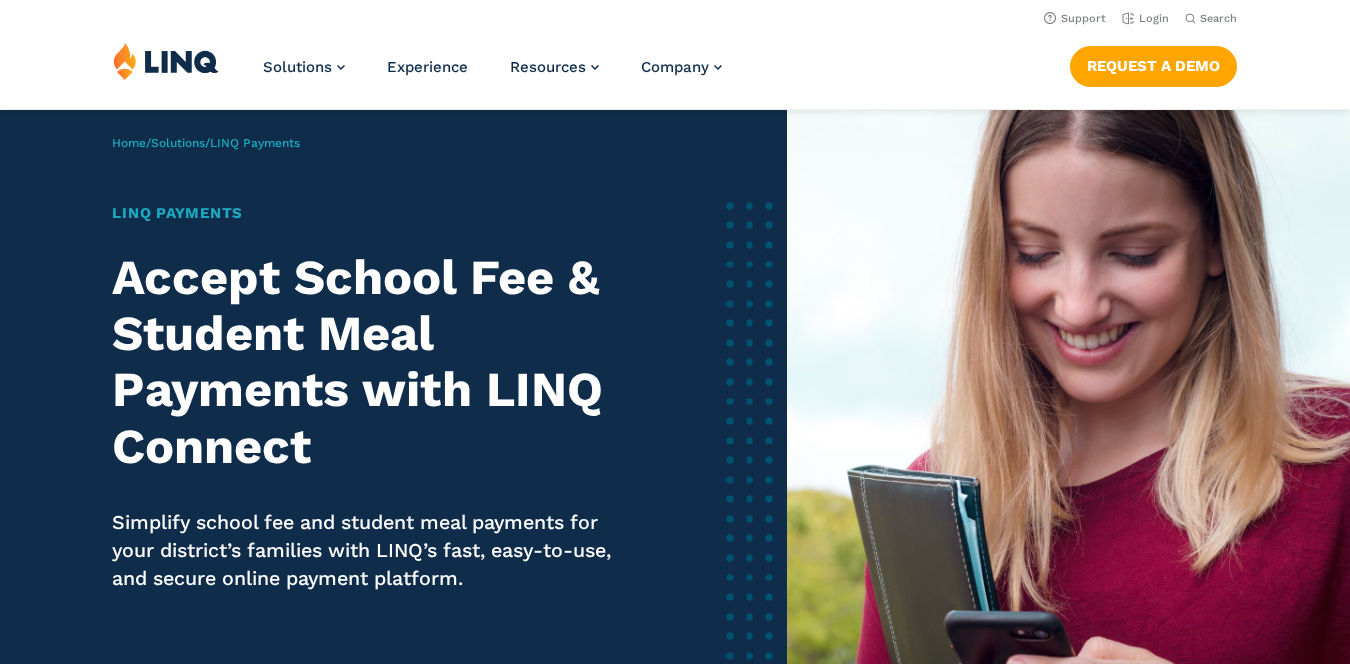 scroll, scrollTop: 0, scrollLeft: 0, axis: both 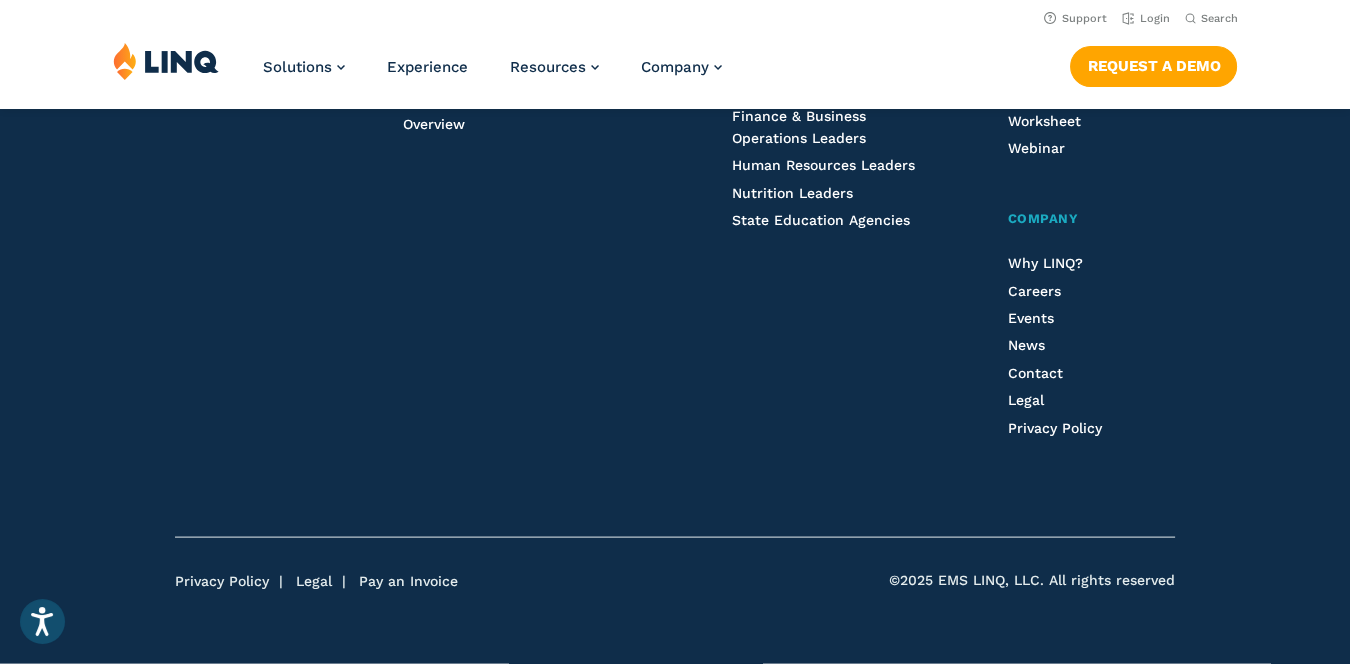 click on "School Fee and Invoice Payments" at bounding box center [346, -2349] 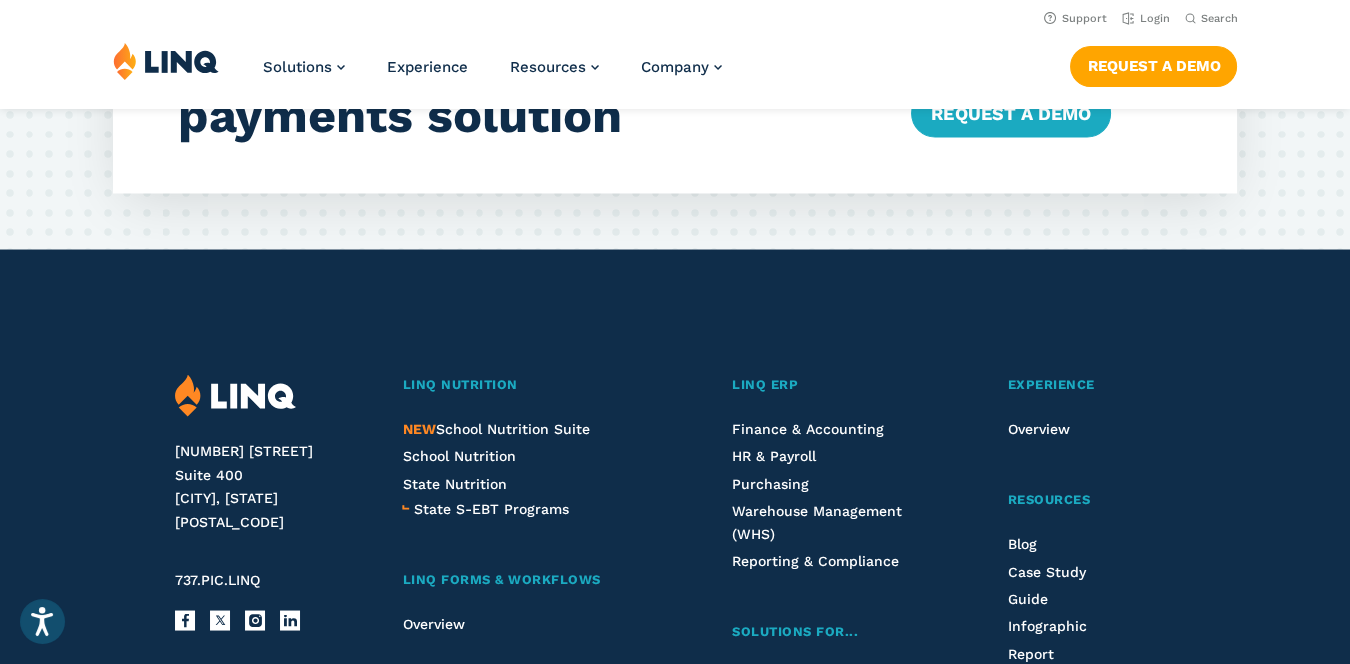 scroll, scrollTop: 4945, scrollLeft: 0, axis: vertical 